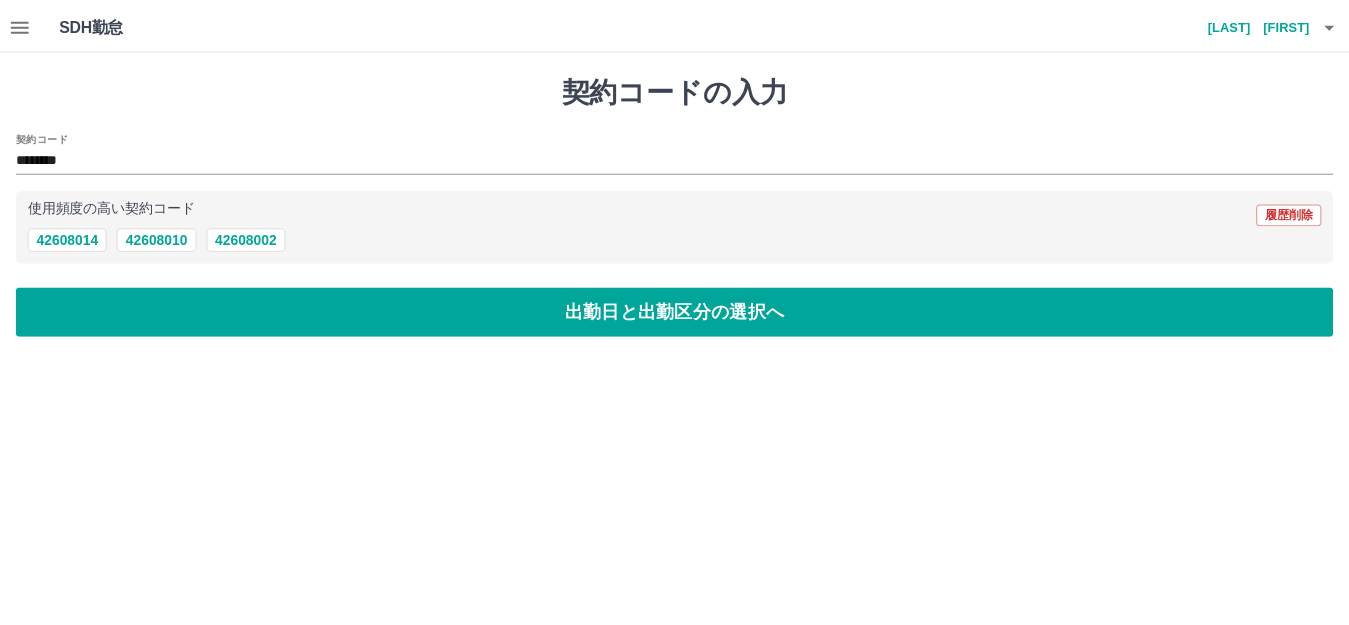 scroll, scrollTop: 0, scrollLeft: 0, axis: both 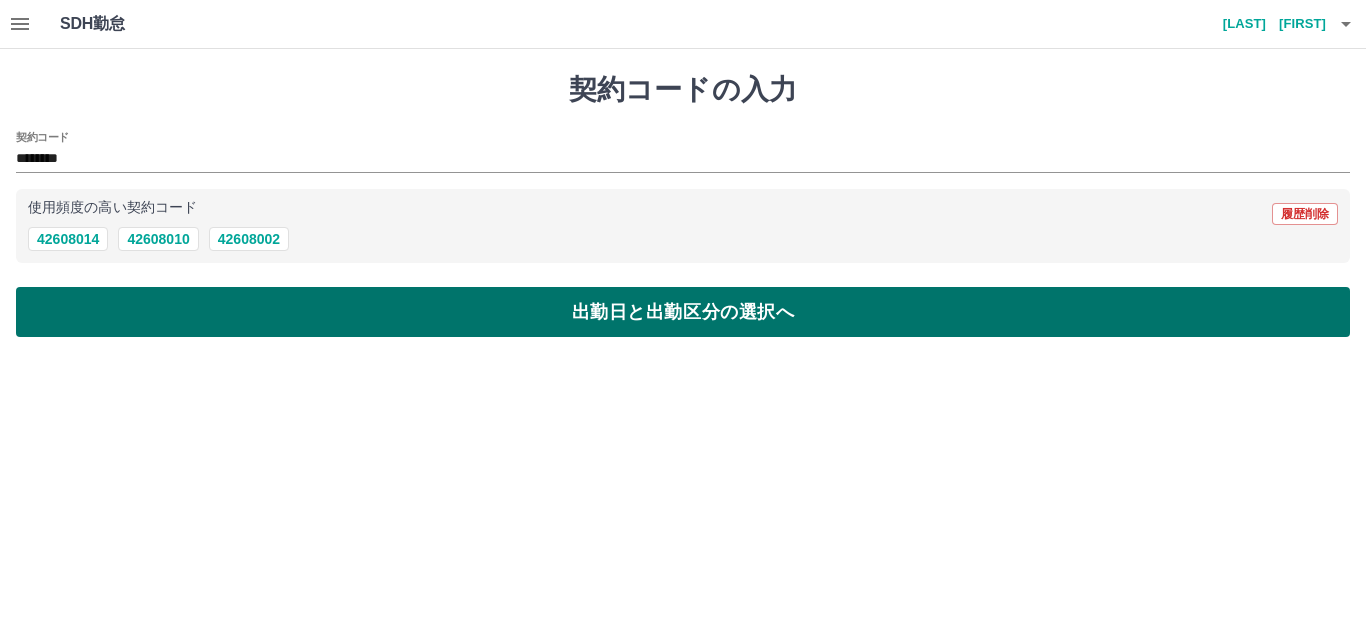 click on "出勤日と出勤区分の選択へ" at bounding box center (683, 312) 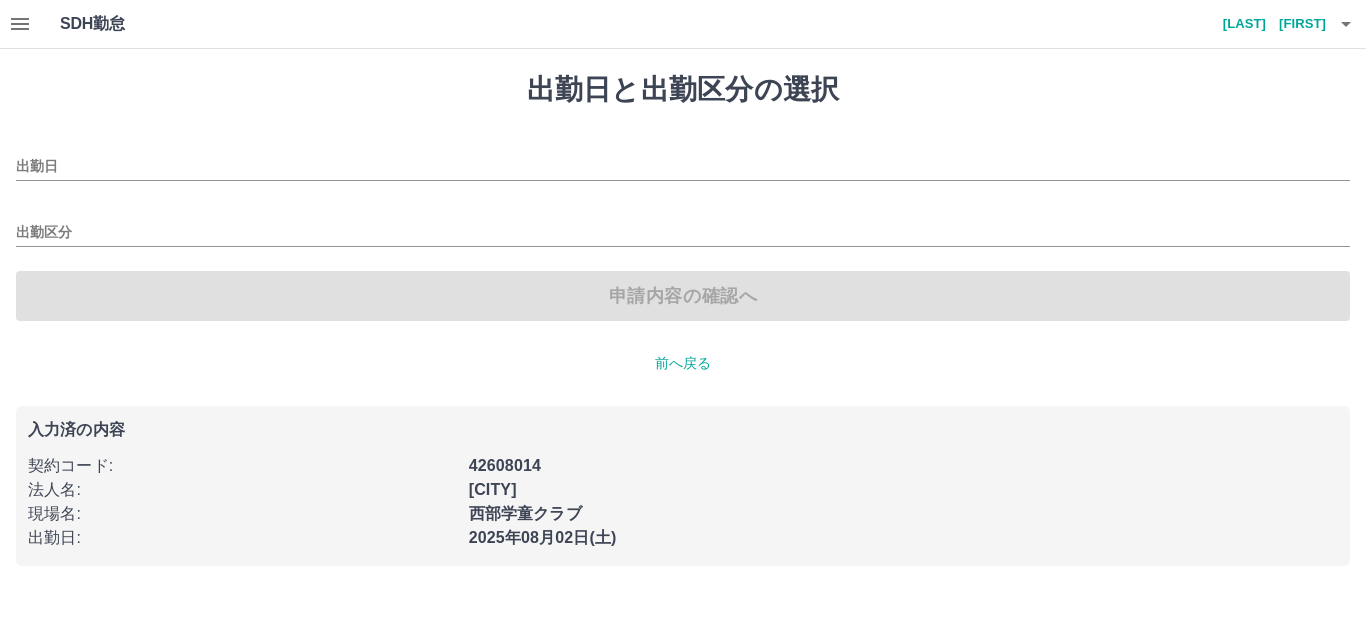 type on "**********" 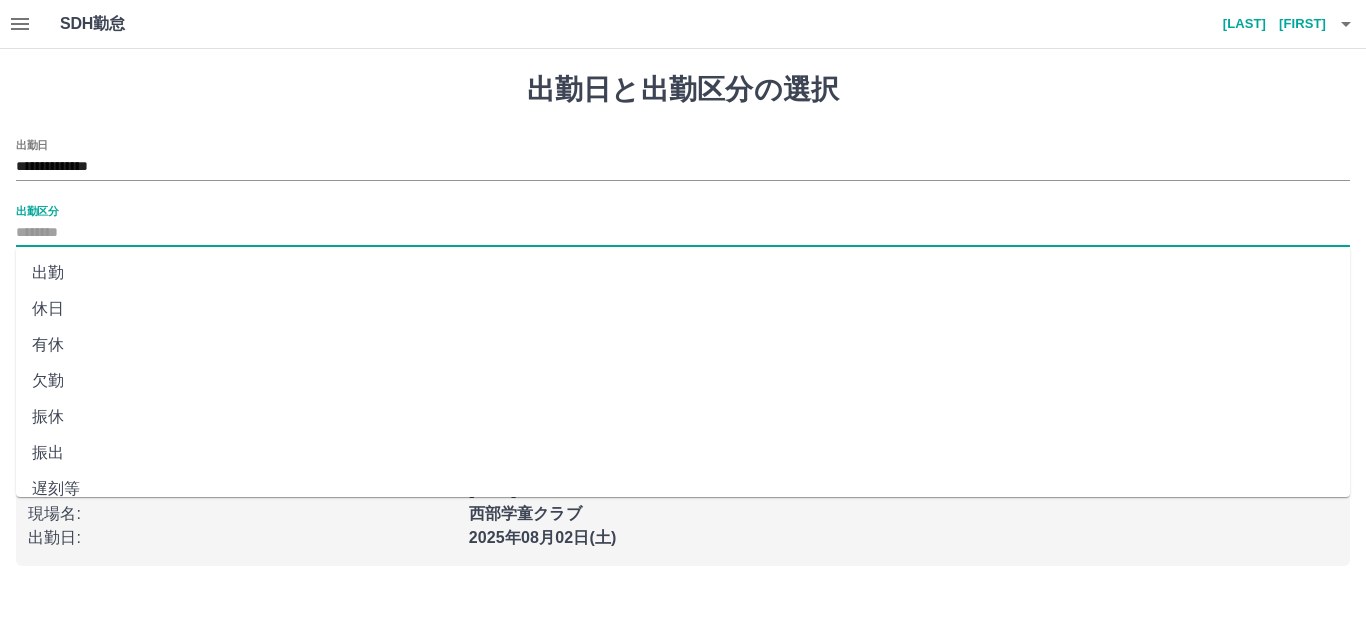 click on "出勤区分" at bounding box center (683, 233) 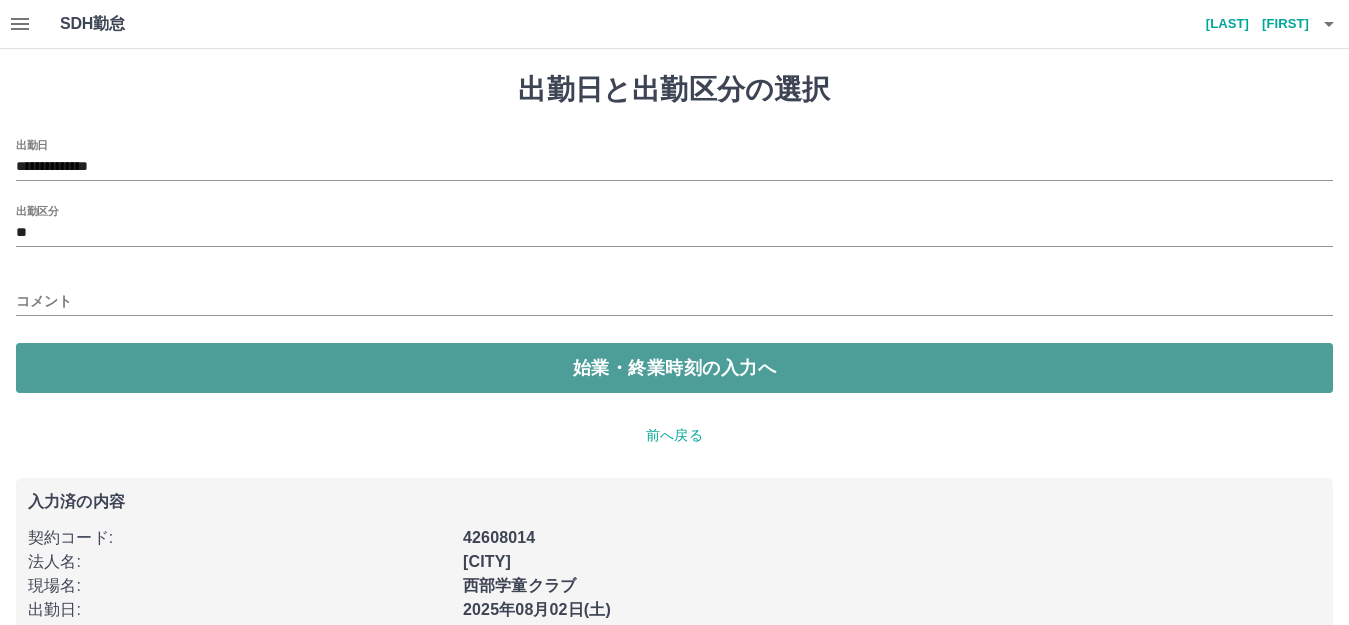 click on "始業・終業時刻の入力へ" at bounding box center (674, 368) 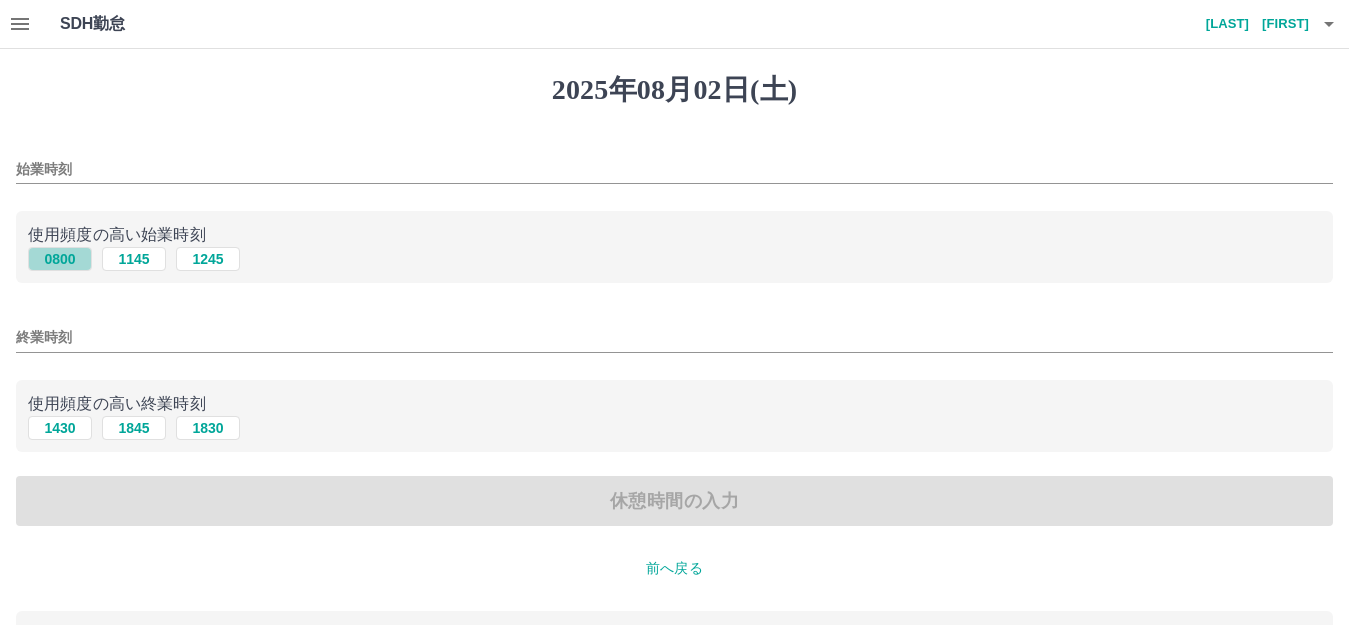 click on "0800" at bounding box center (60, 259) 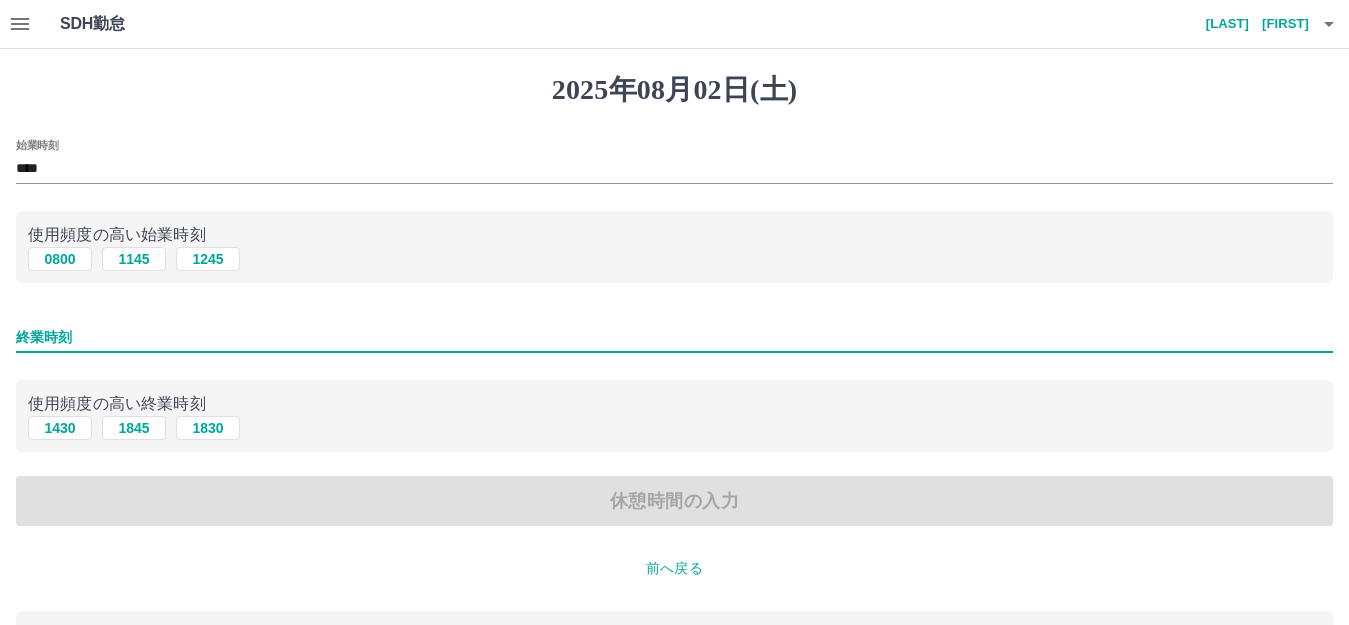 click on "終業時刻" at bounding box center (674, 337) 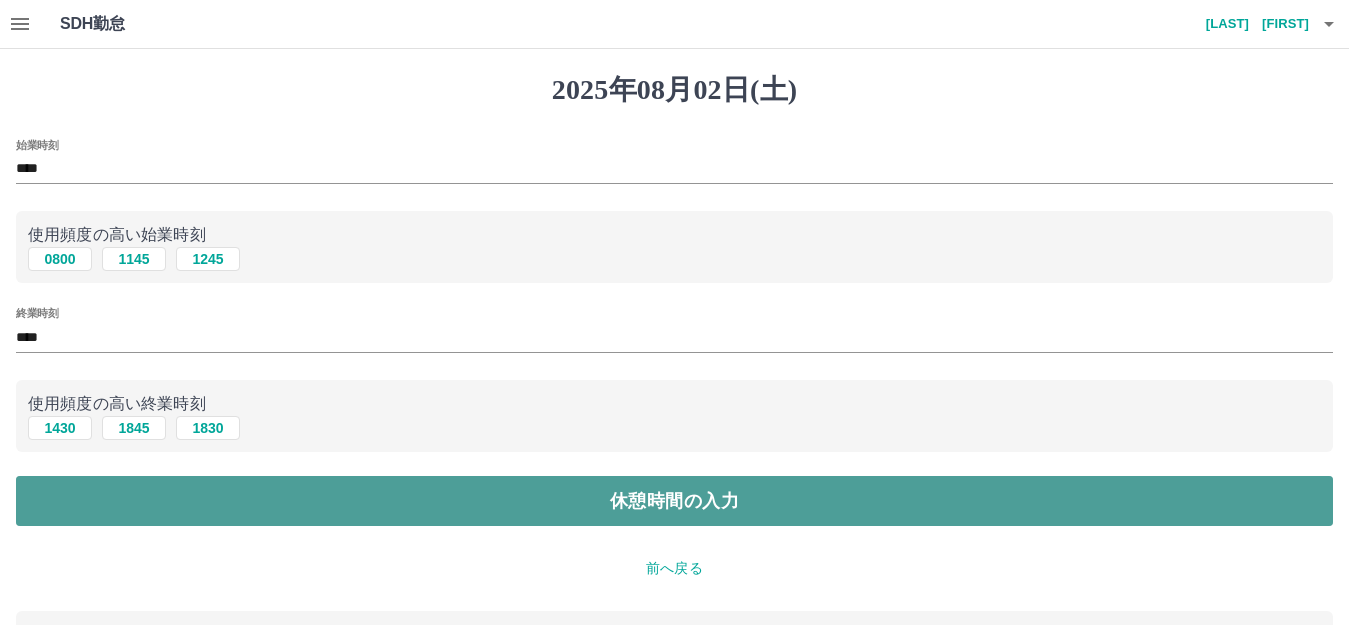click on "休憩時間の入力" at bounding box center [674, 501] 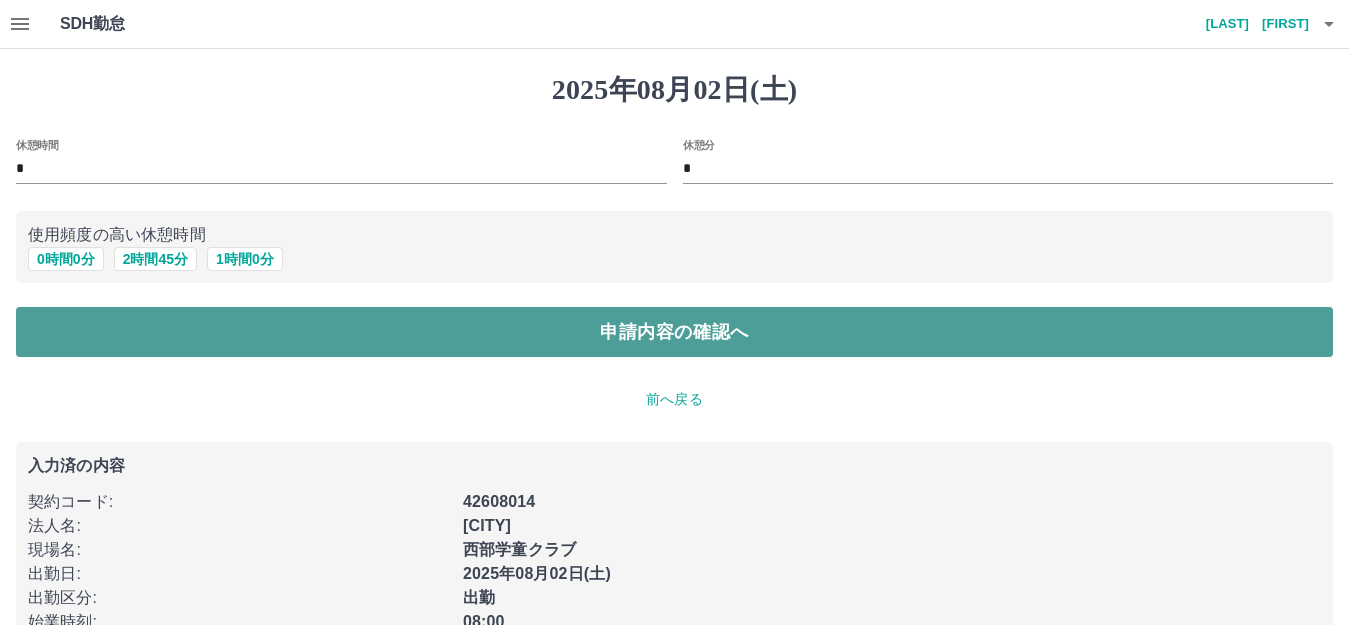click on "申請内容の確認へ" at bounding box center (674, 332) 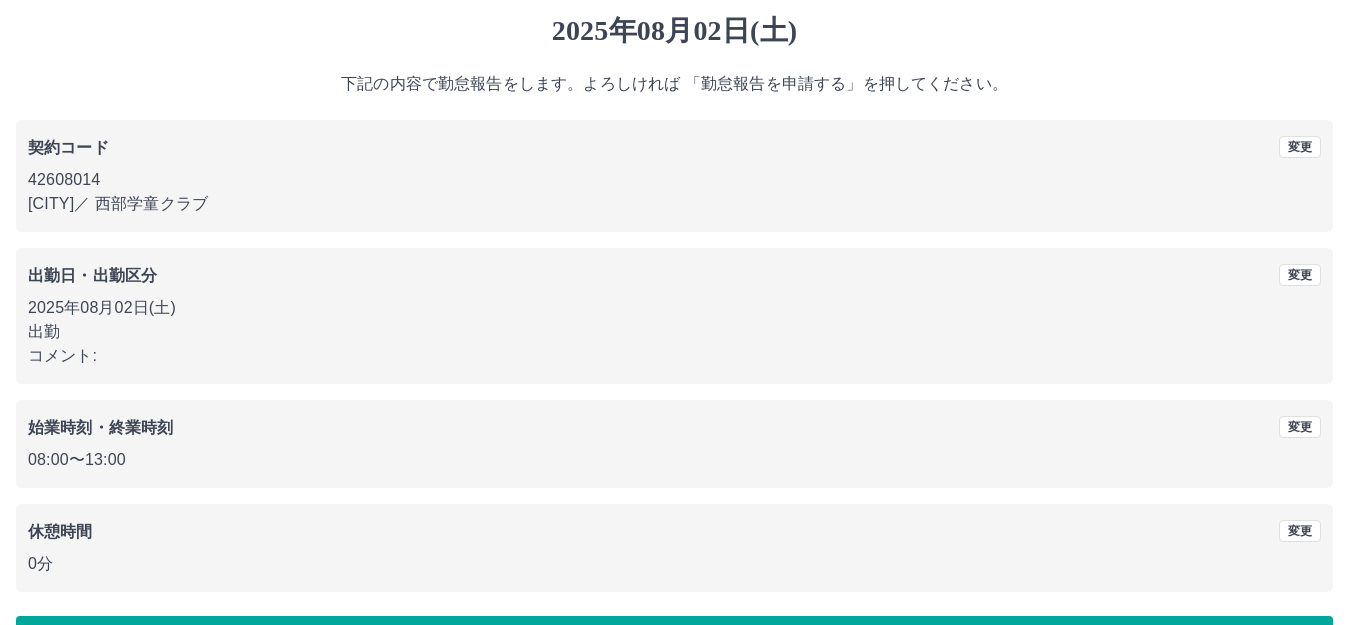 scroll, scrollTop: 124, scrollLeft: 0, axis: vertical 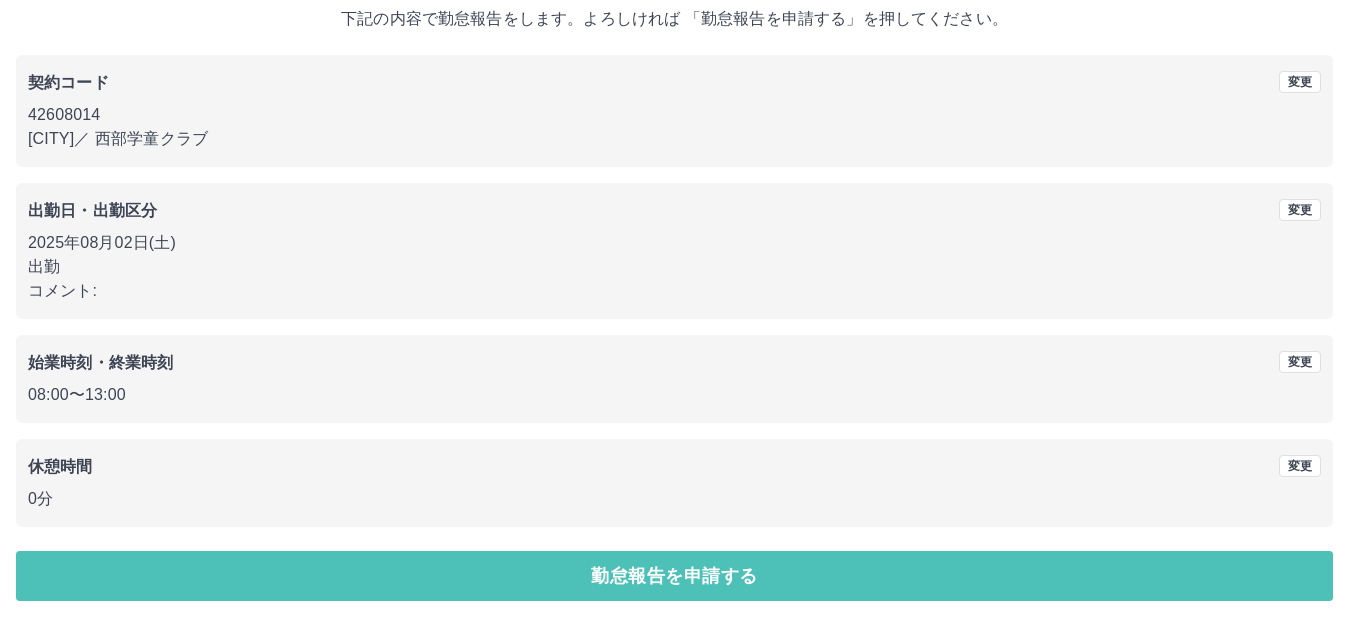click on "勤怠報告を申請する" at bounding box center (674, 576) 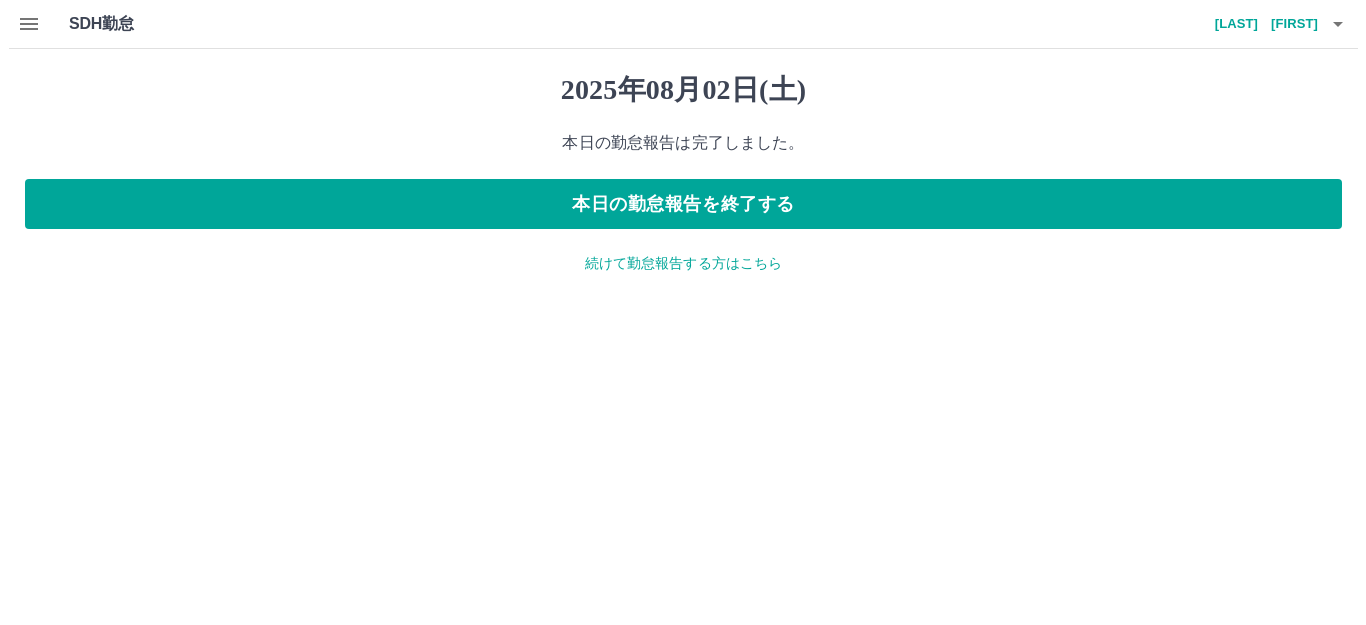 scroll, scrollTop: 0, scrollLeft: 0, axis: both 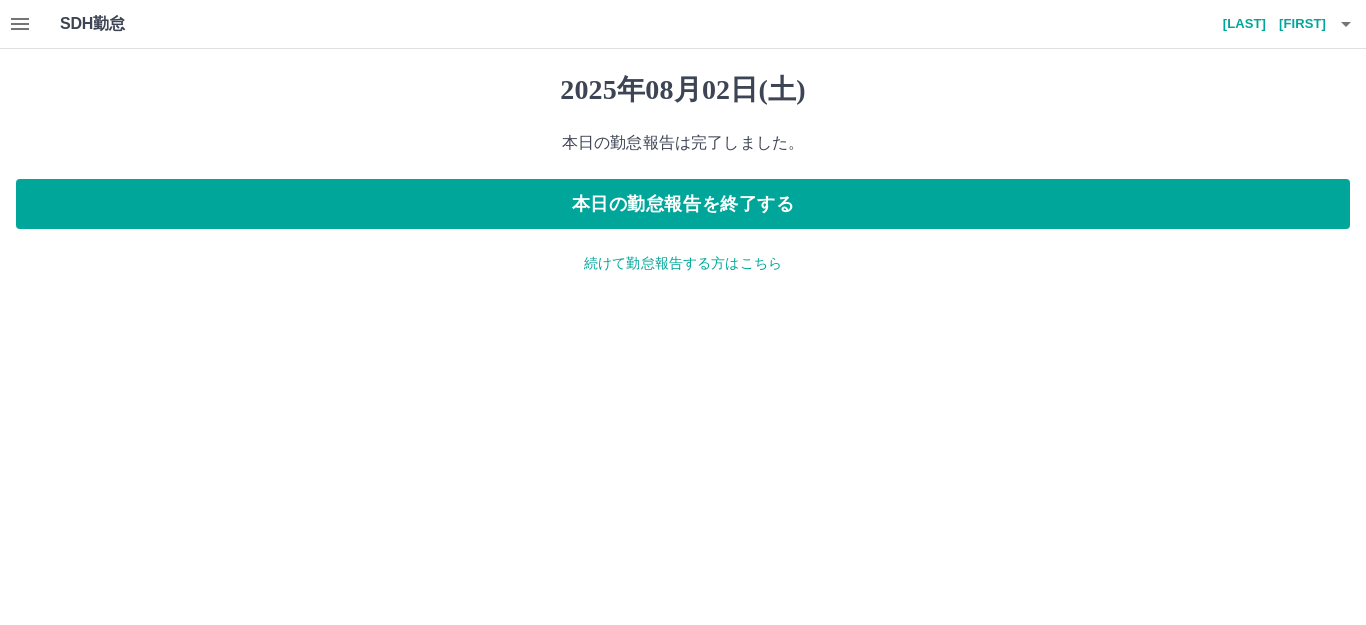click on "続けて勤怠報告する方はこちら" at bounding box center (683, 263) 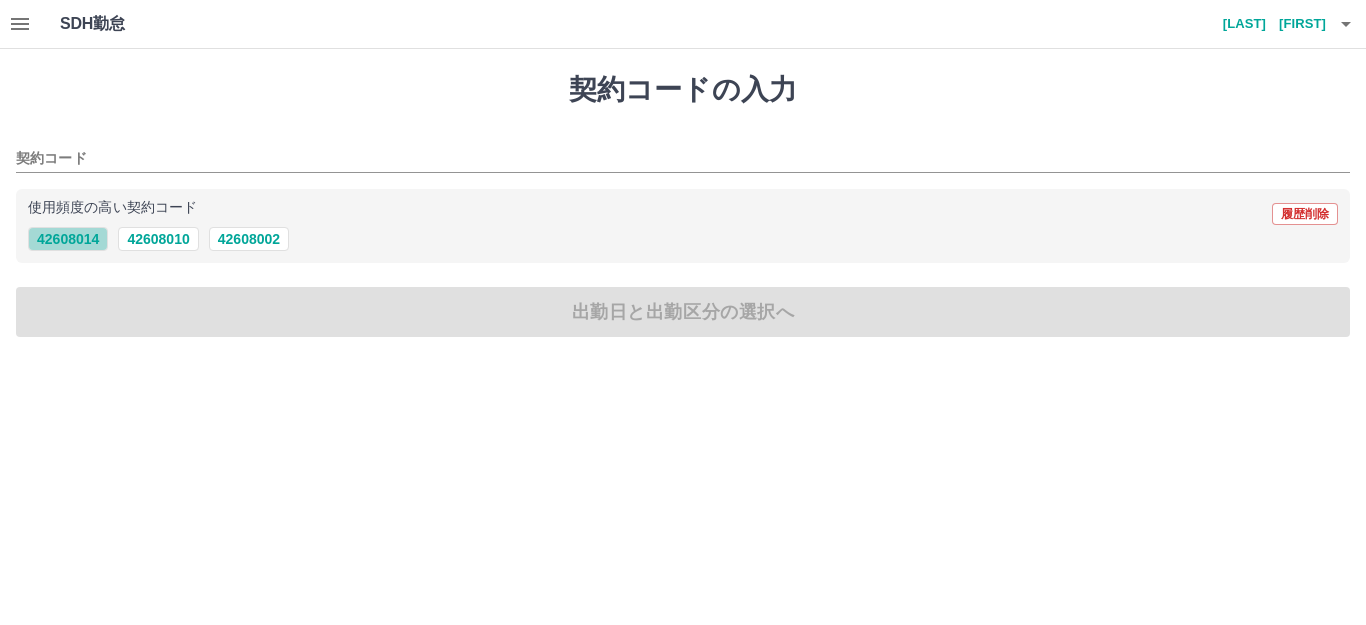 click on "42608014" at bounding box center (68, 239) 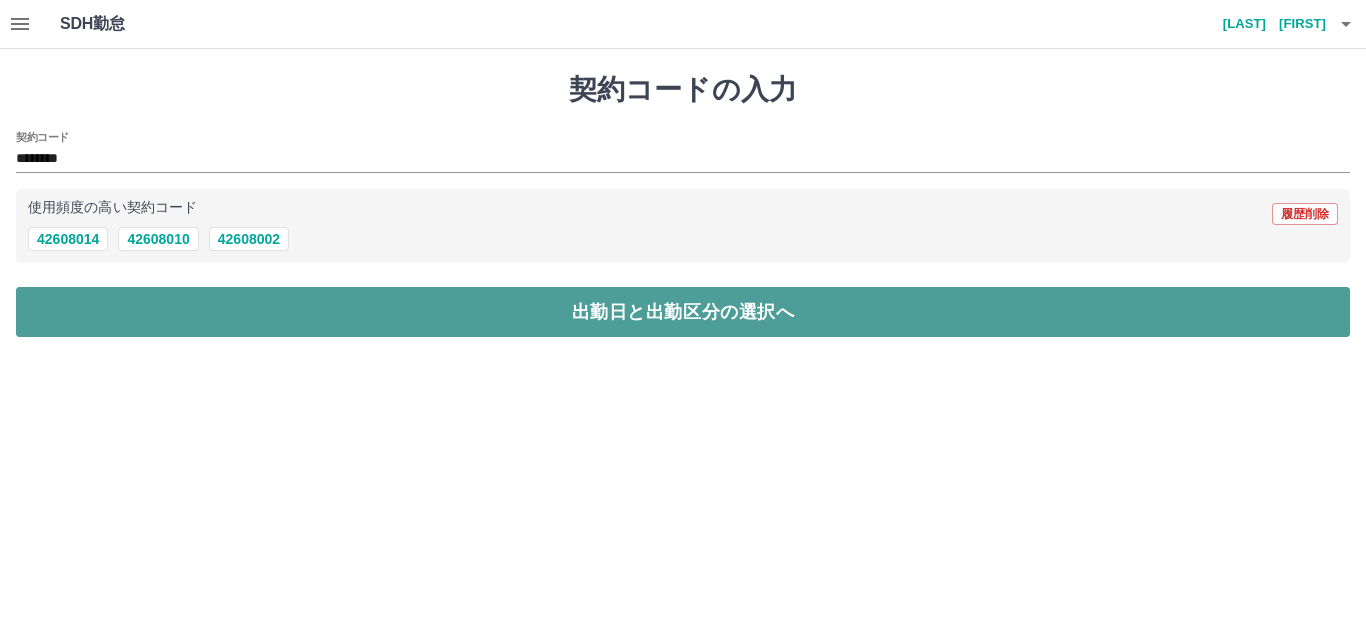 click on "出勤日と出勤区分の選択へ" at bounding box center (683, 312) 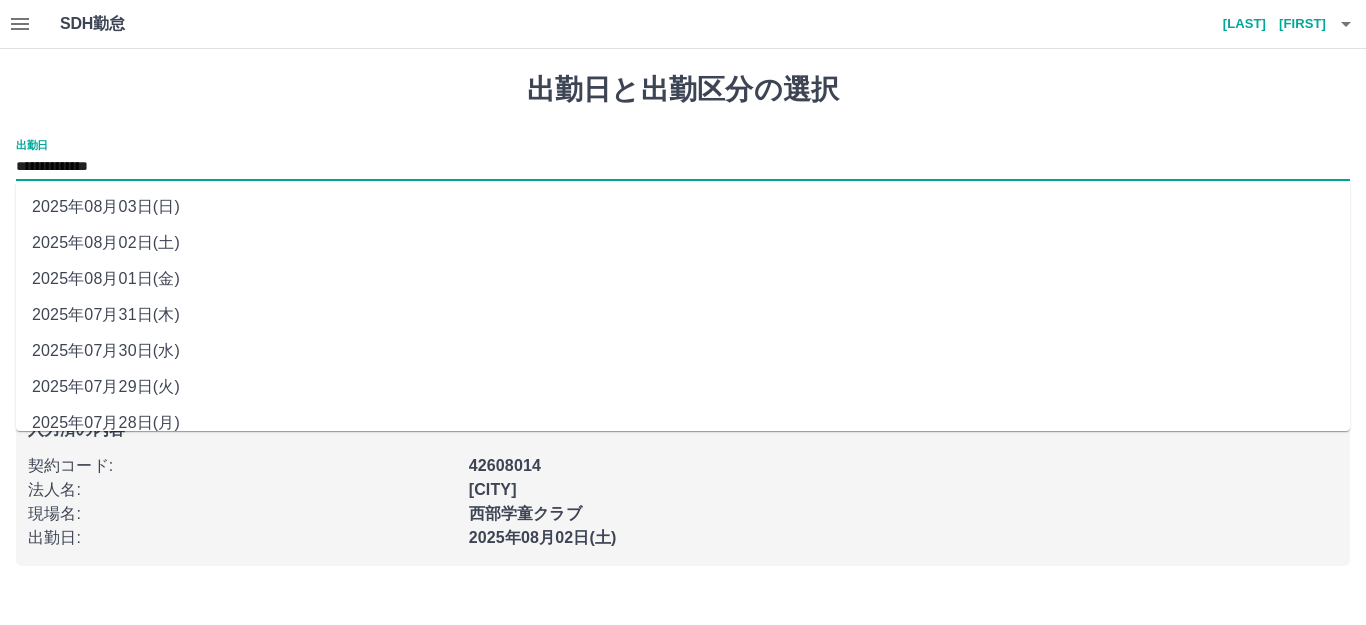click on "**********" at bounding box center (683, 167) 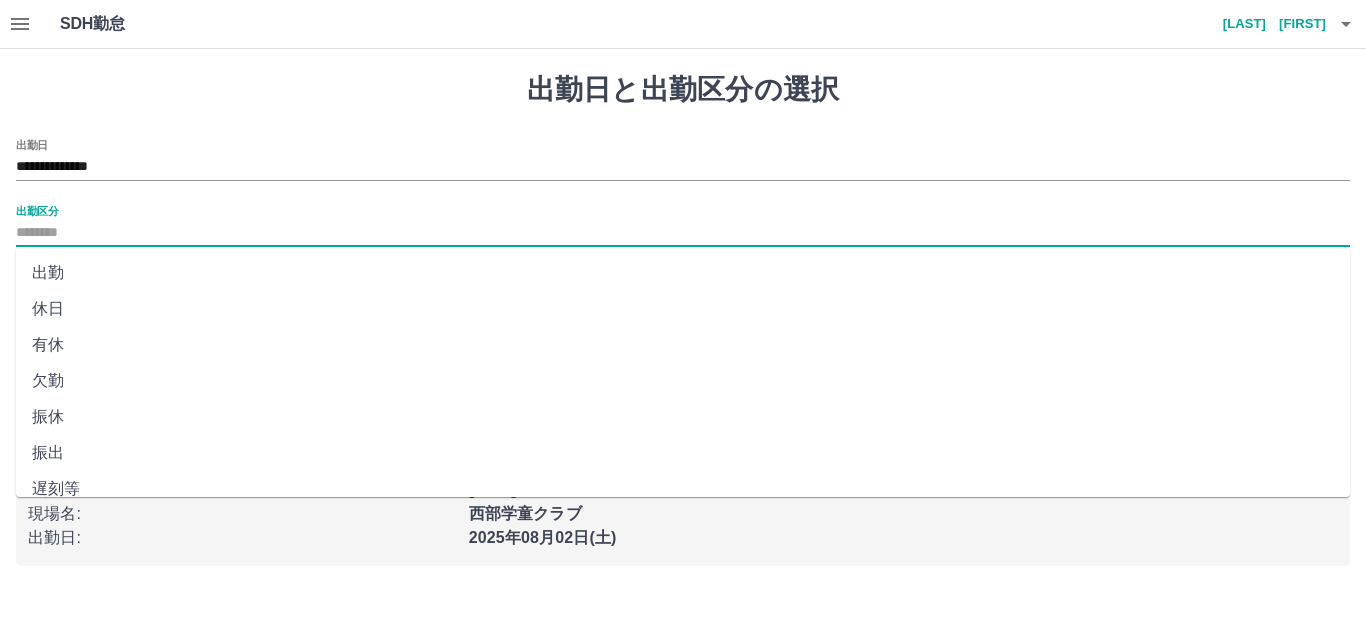 click on "出勤区分" at bounding box center (683, 233) 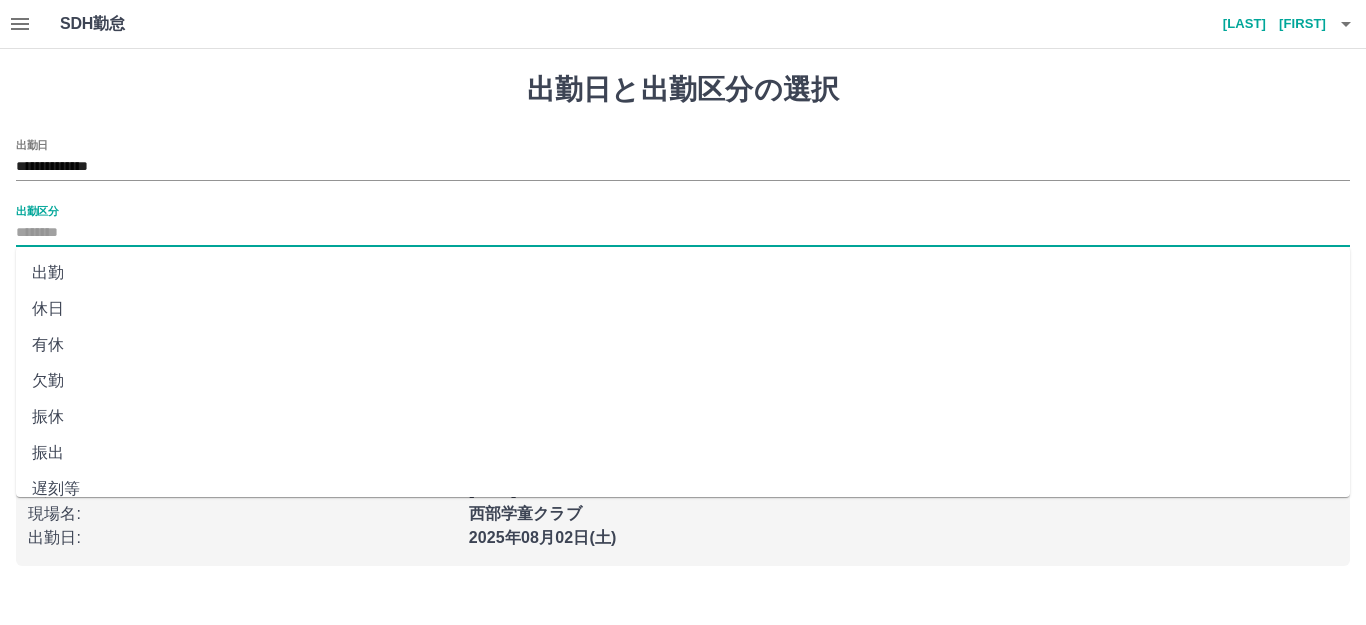 click on "休日" at bounding box center (683, 309) 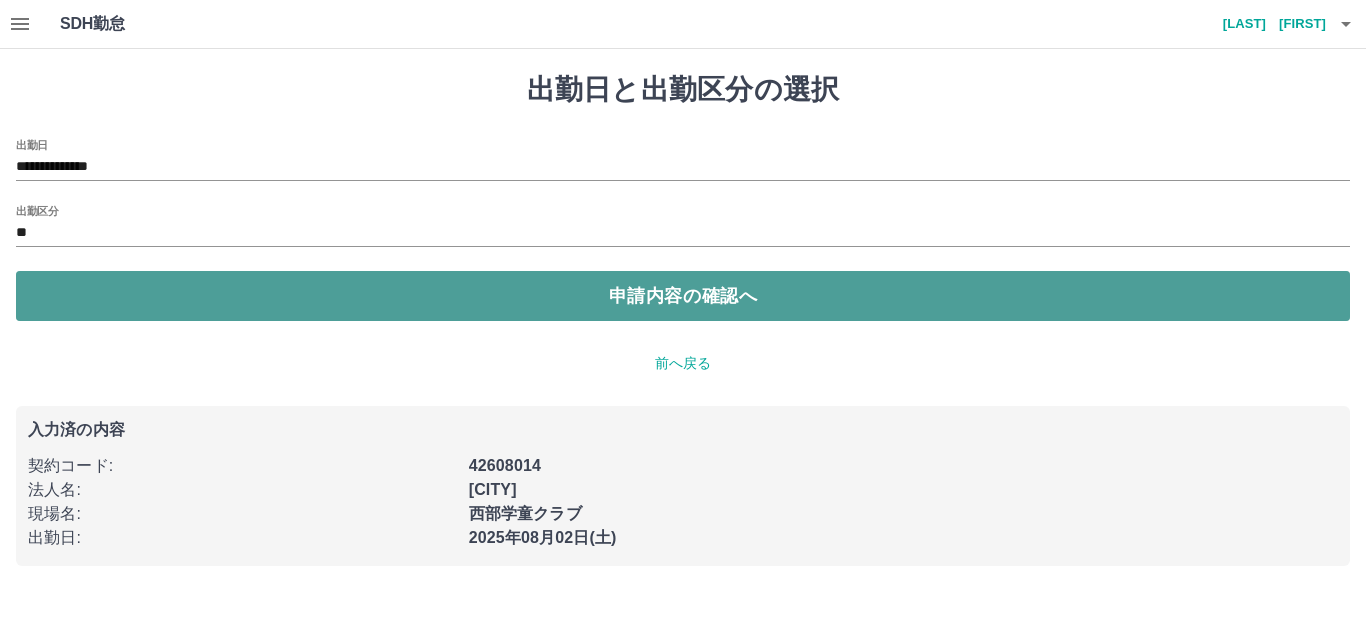 click on "申請内容の確認へ" at bounding box center (683, 296) 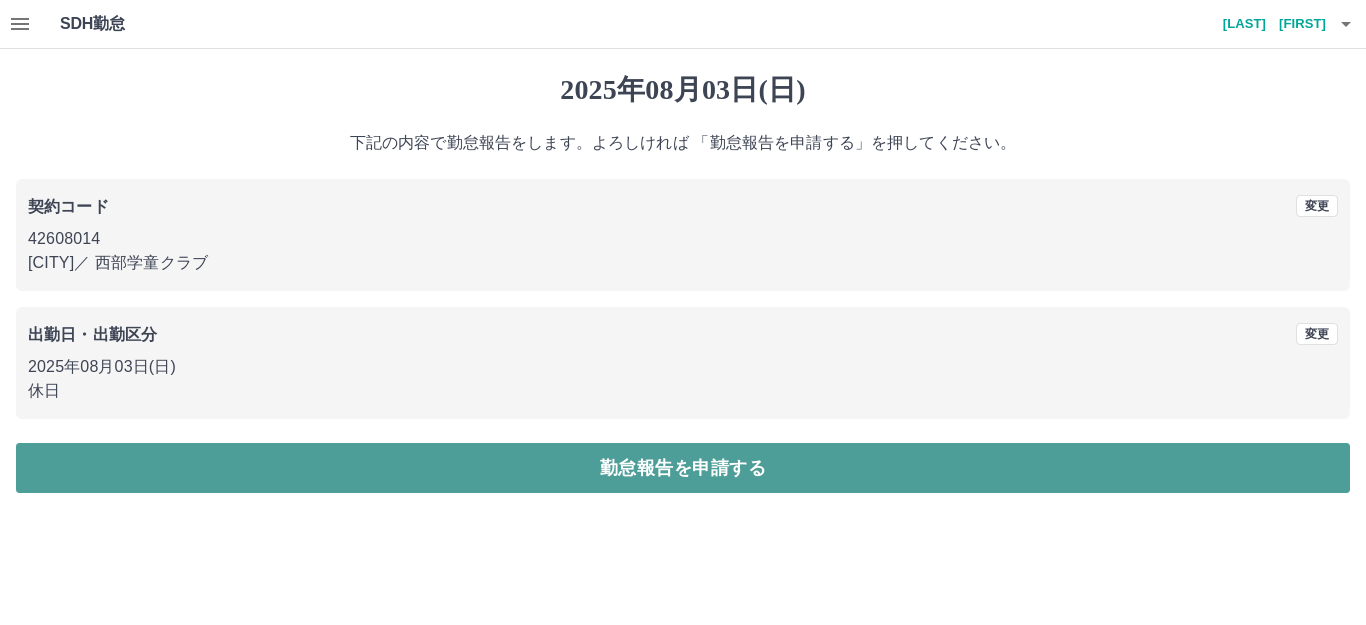 click on "勤怠報告を申請する" at bounding box center (683, 468) 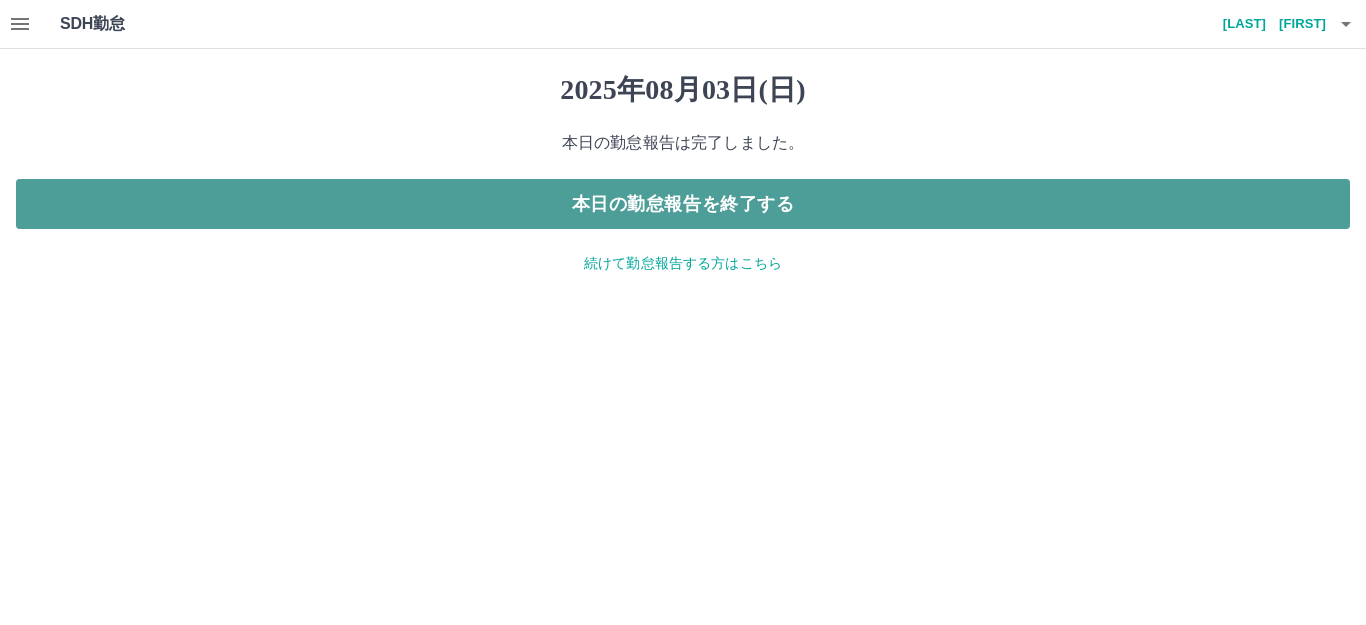 click on "本日の勤怠報告を終了する" at bounding box center [683, 204] 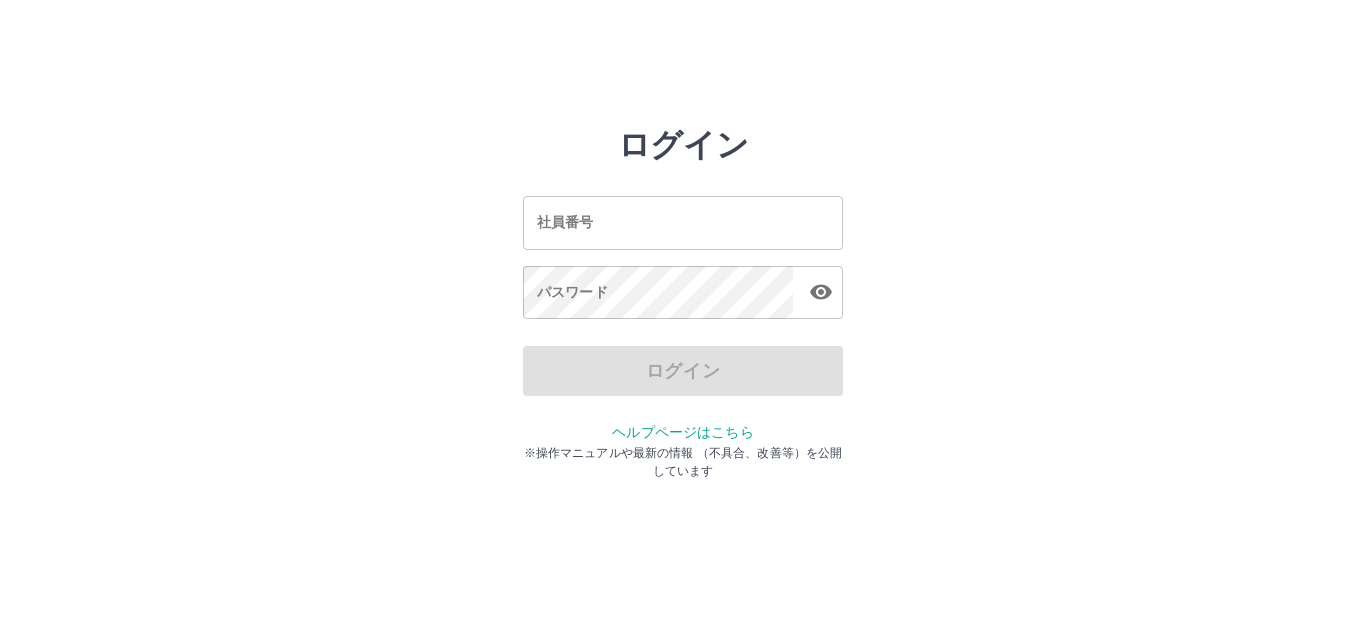 scroll, scrollTop: 0, scrollLeft: 0, axis: both 